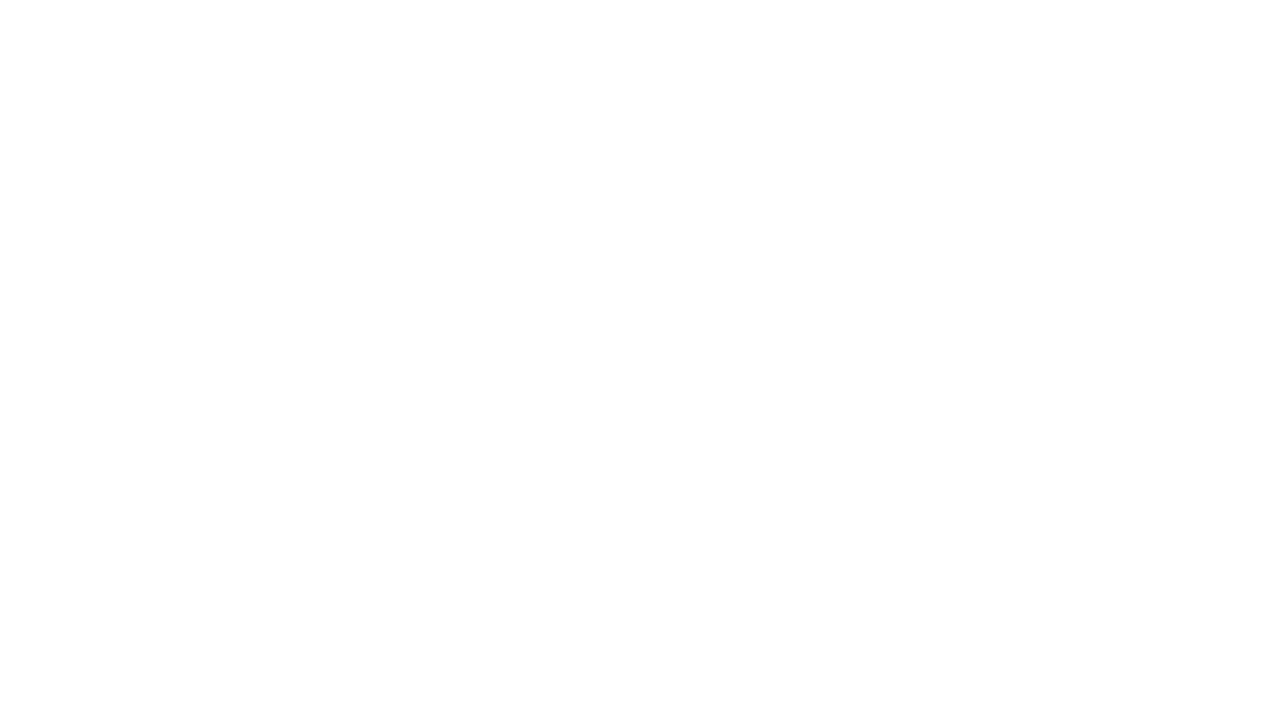scroll, scrollTop: 0, scrollLeft: 0, axis: both 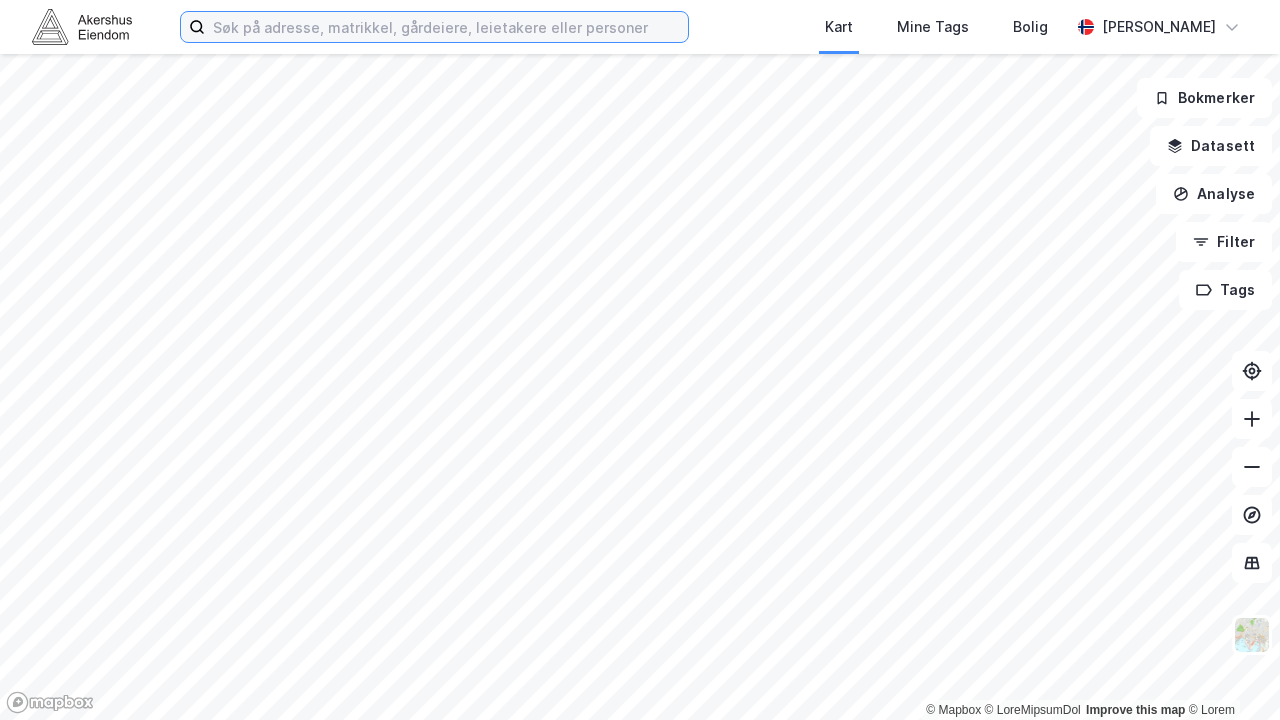 click at bounding box center [446, 27] 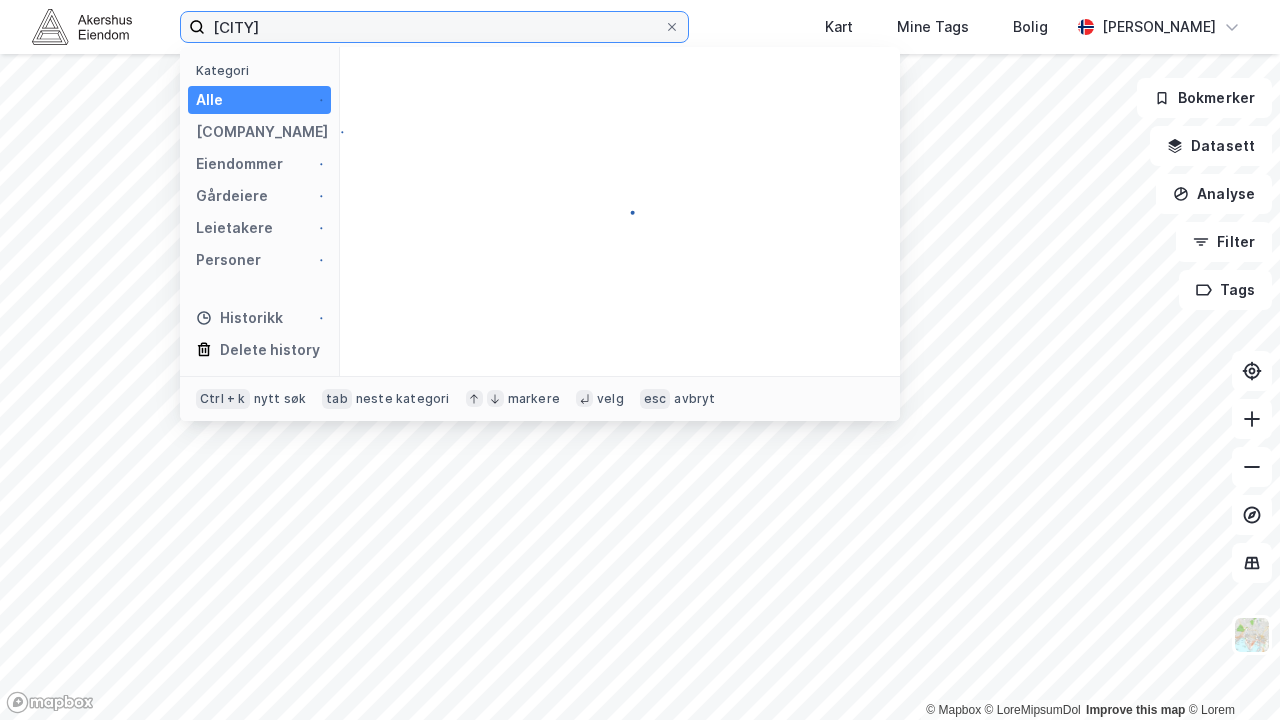 type on "[CITY]" 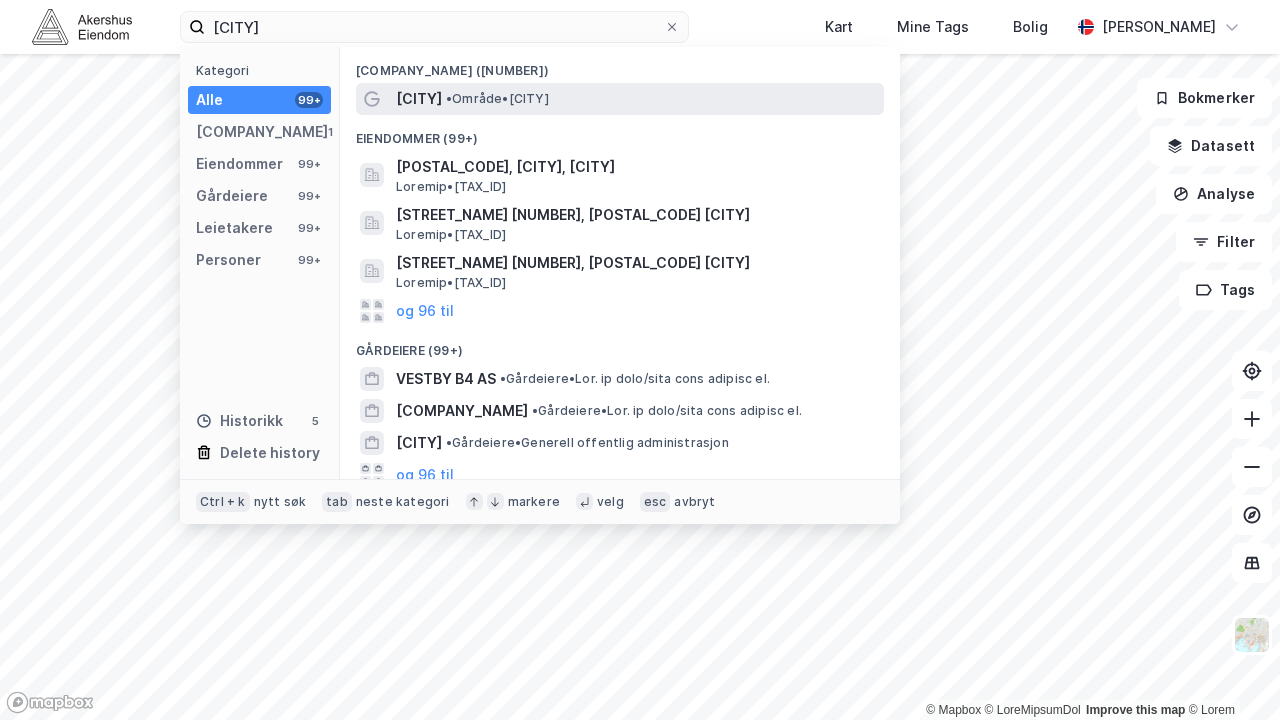 click on "[CITY] &bull; [GENERAL_TERM] &bull; [CITY]" at bounding box center [638, 99] 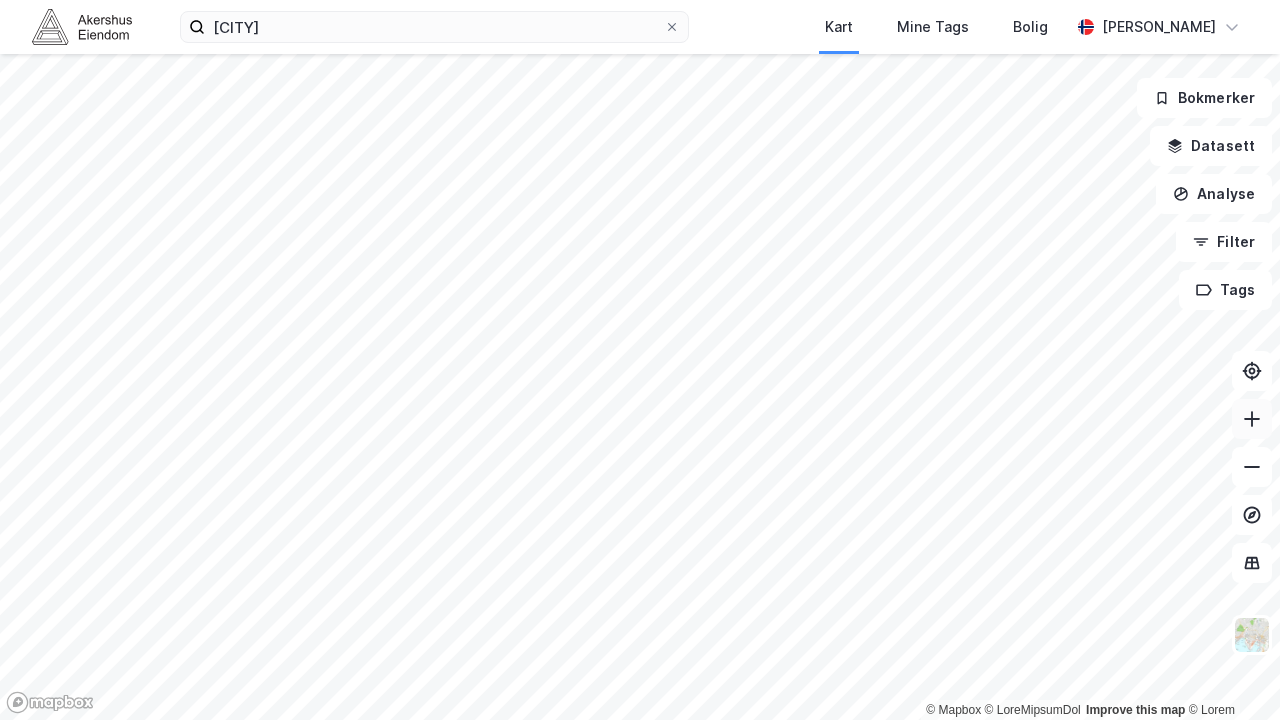click at bounding box center [1252, 419] 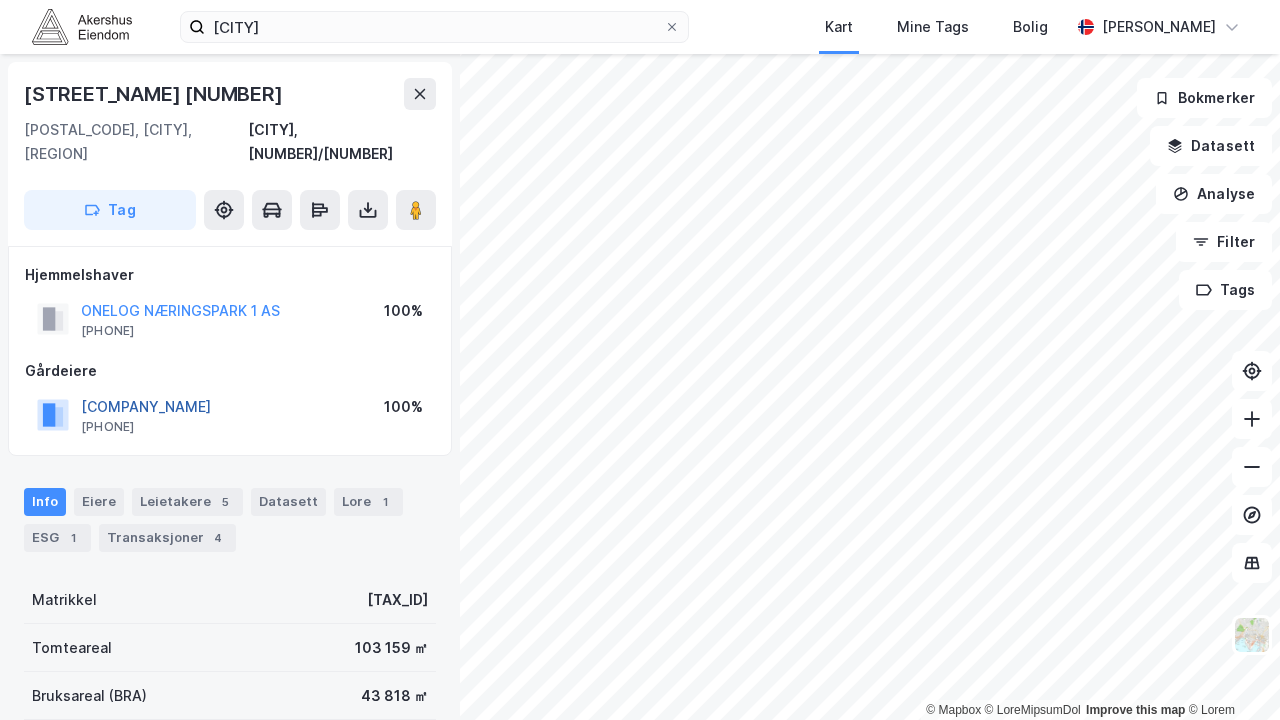 click on "[COMPANY_NAME]" at bounding box center [0, 0] 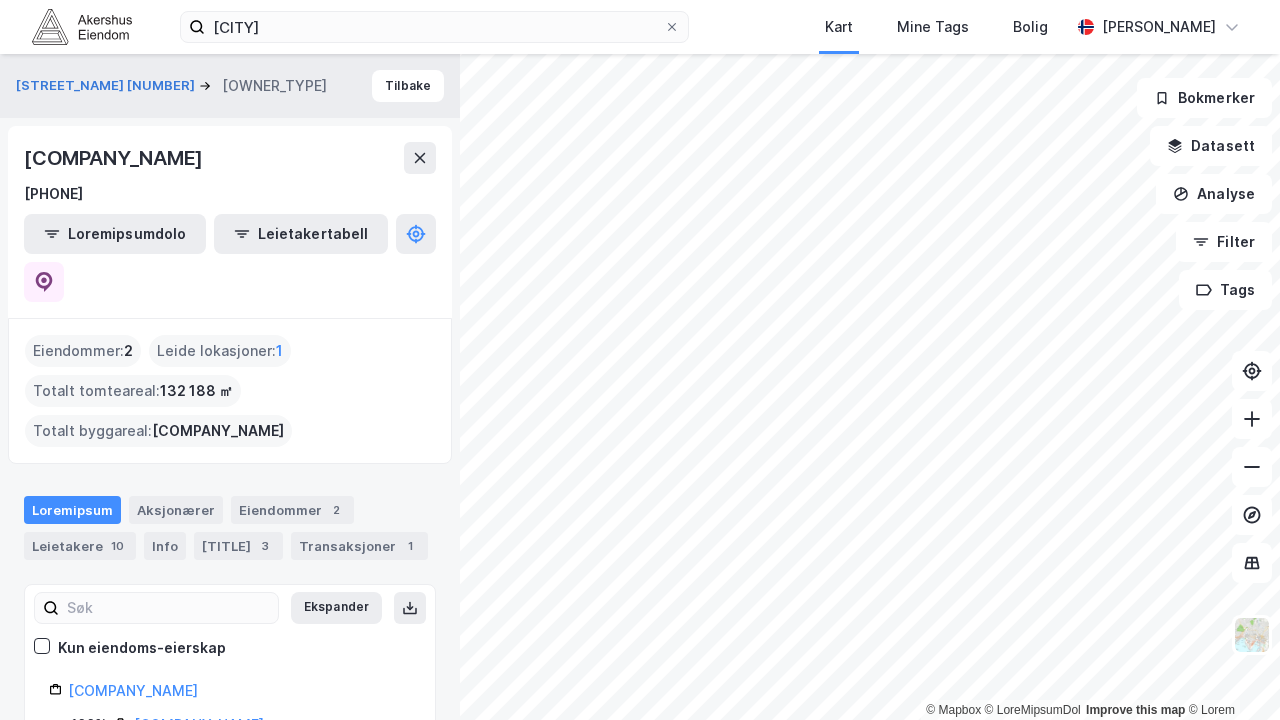 scroll, scrollTop: 116, scrollLeft: 0, axis: vertical 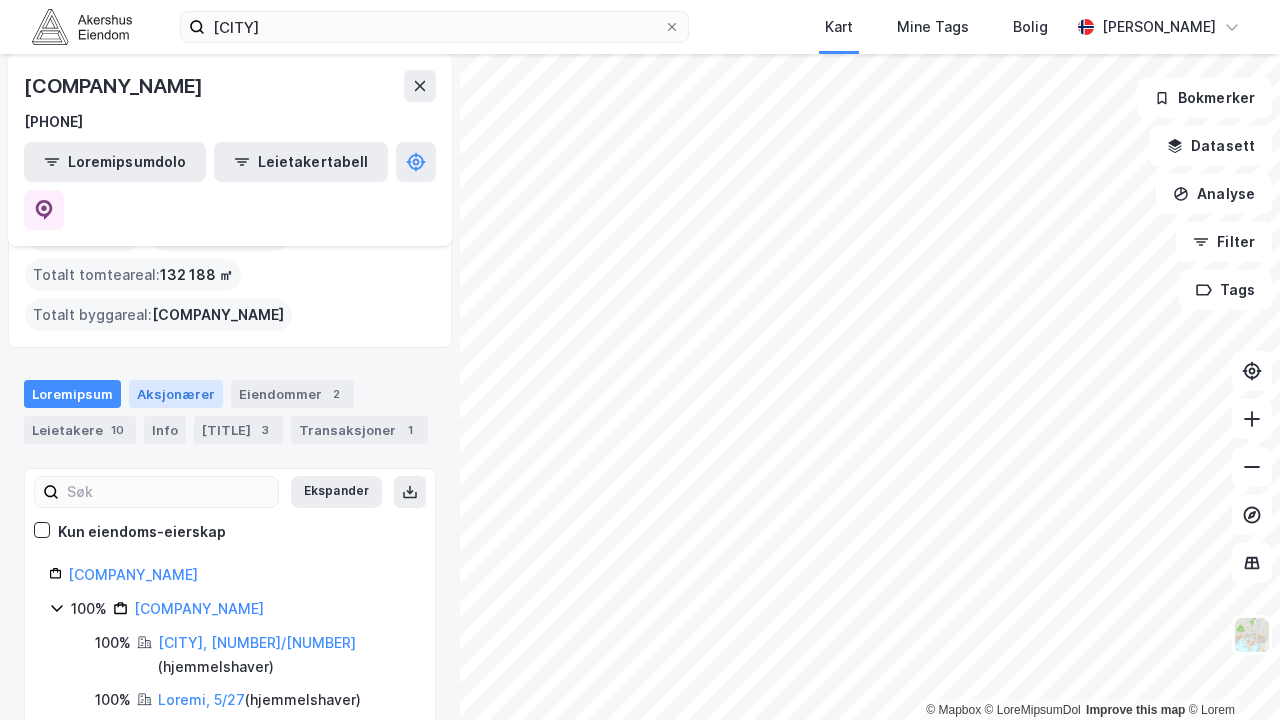 click on "Aksjonærer" at bounding box center [176, 394] 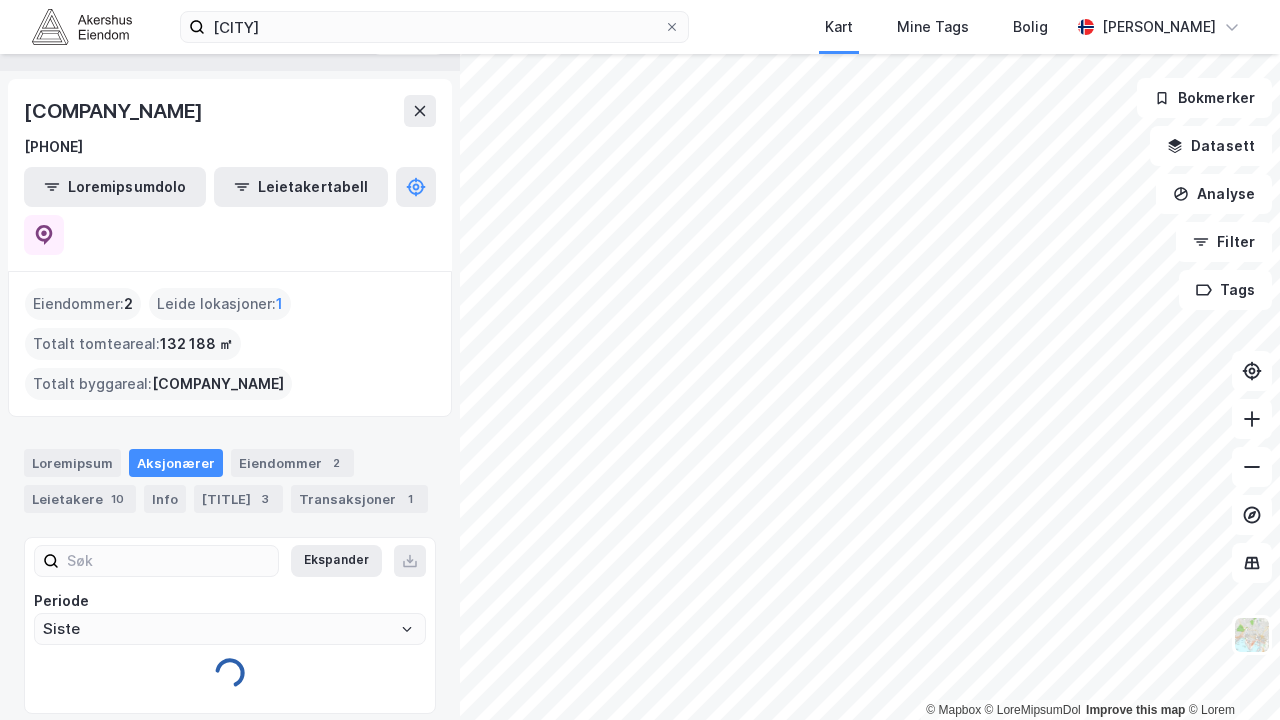 scroll, scrollTop: 73, scrollLeft: 0, axis: vertical 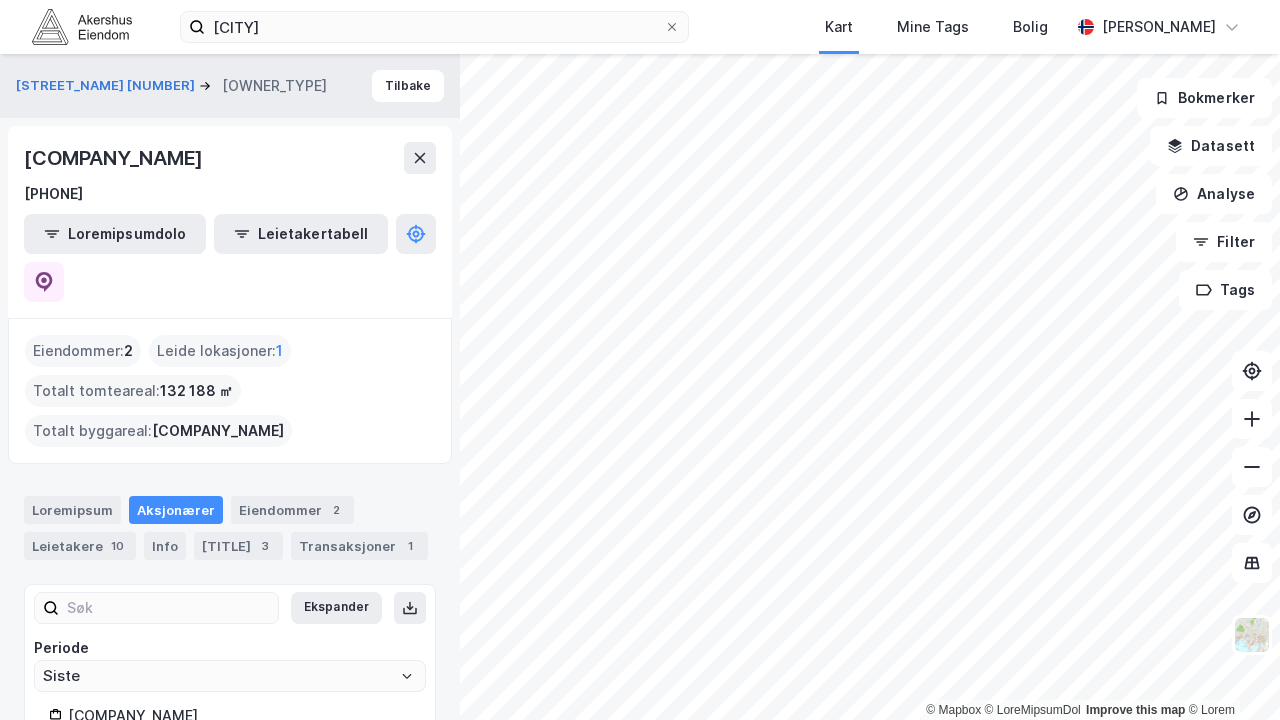 click on "[COMPANY_NAME]" at bounding box center [230, 158] 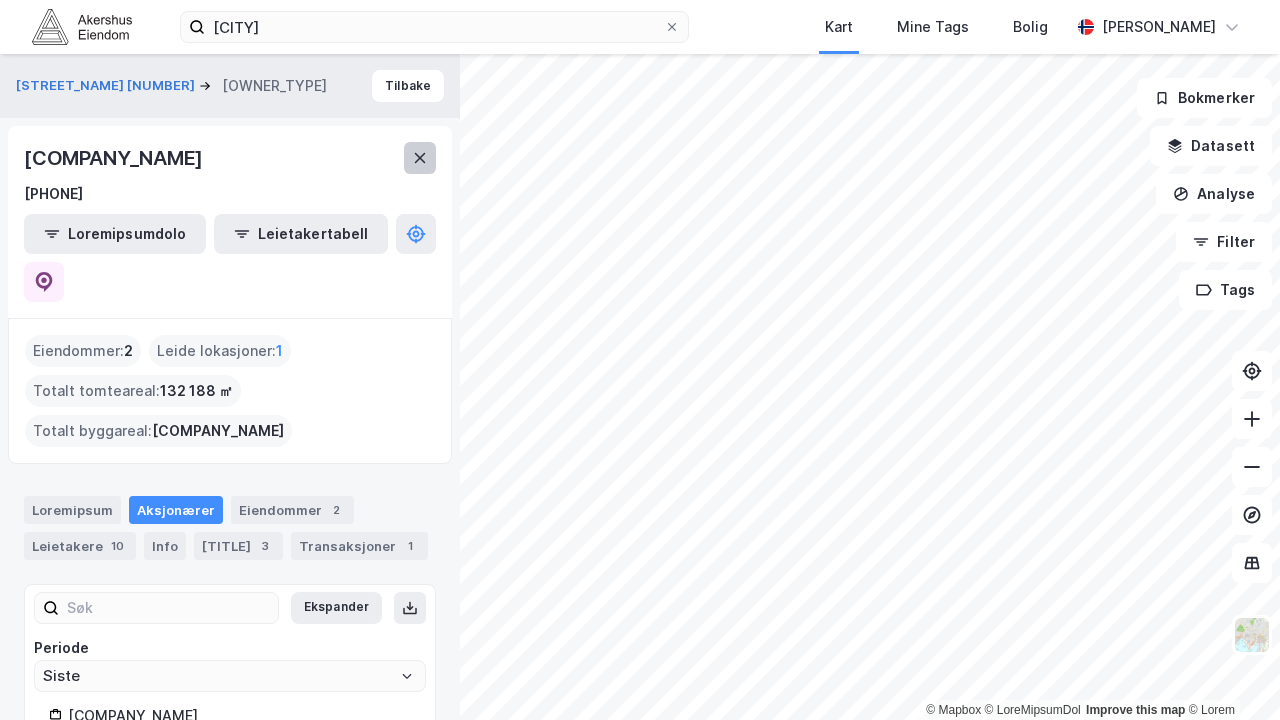 click at bounding box center [420, 158] 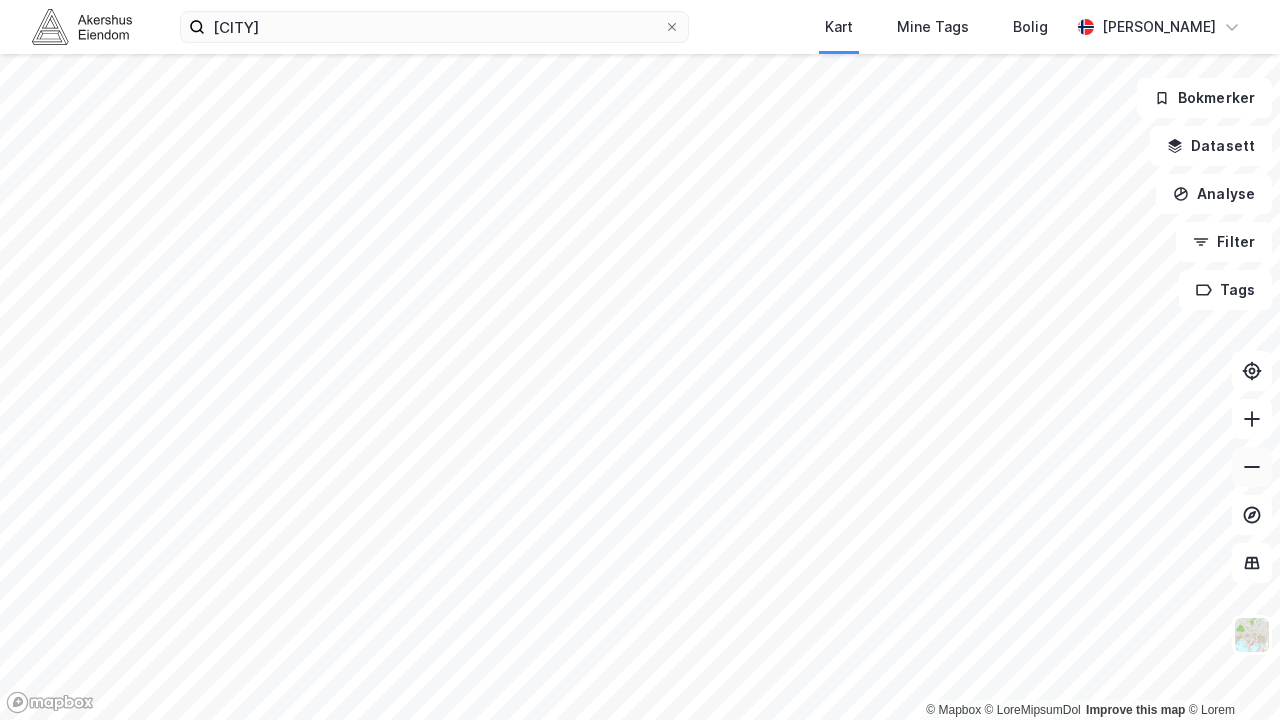 click at bounding box center [1252, 467] 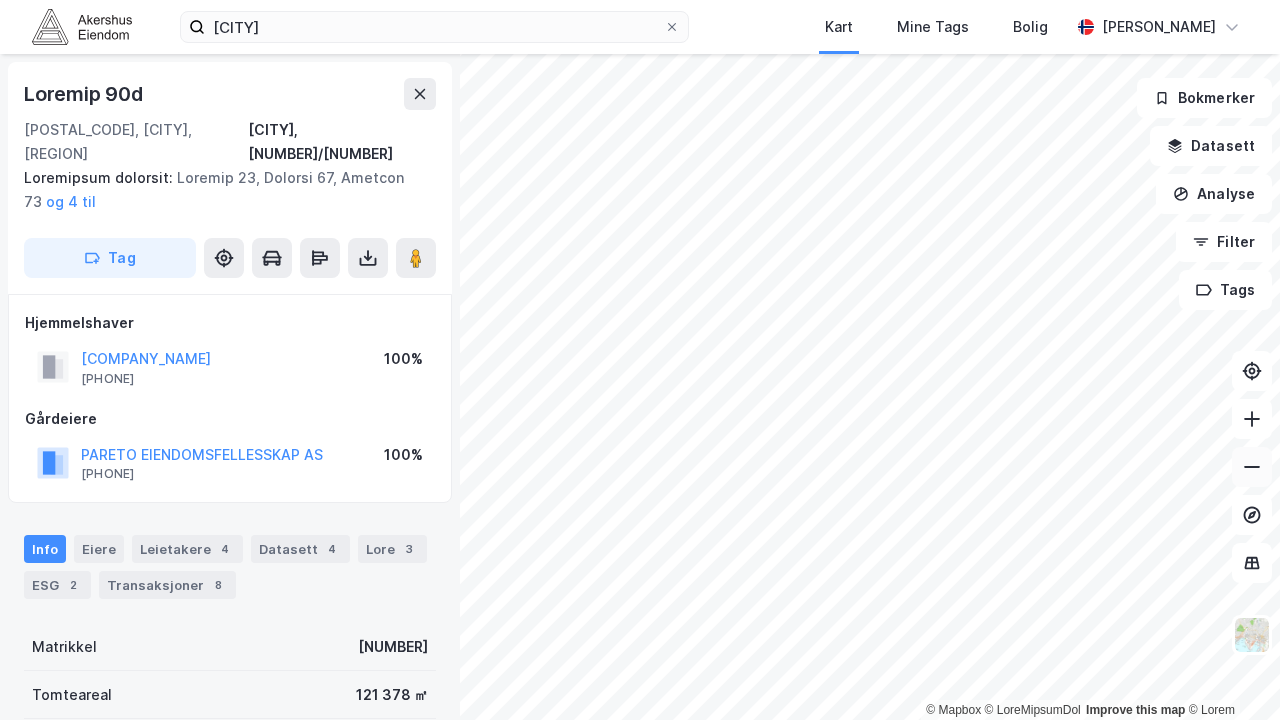 click at bounding box center (1252, 467) 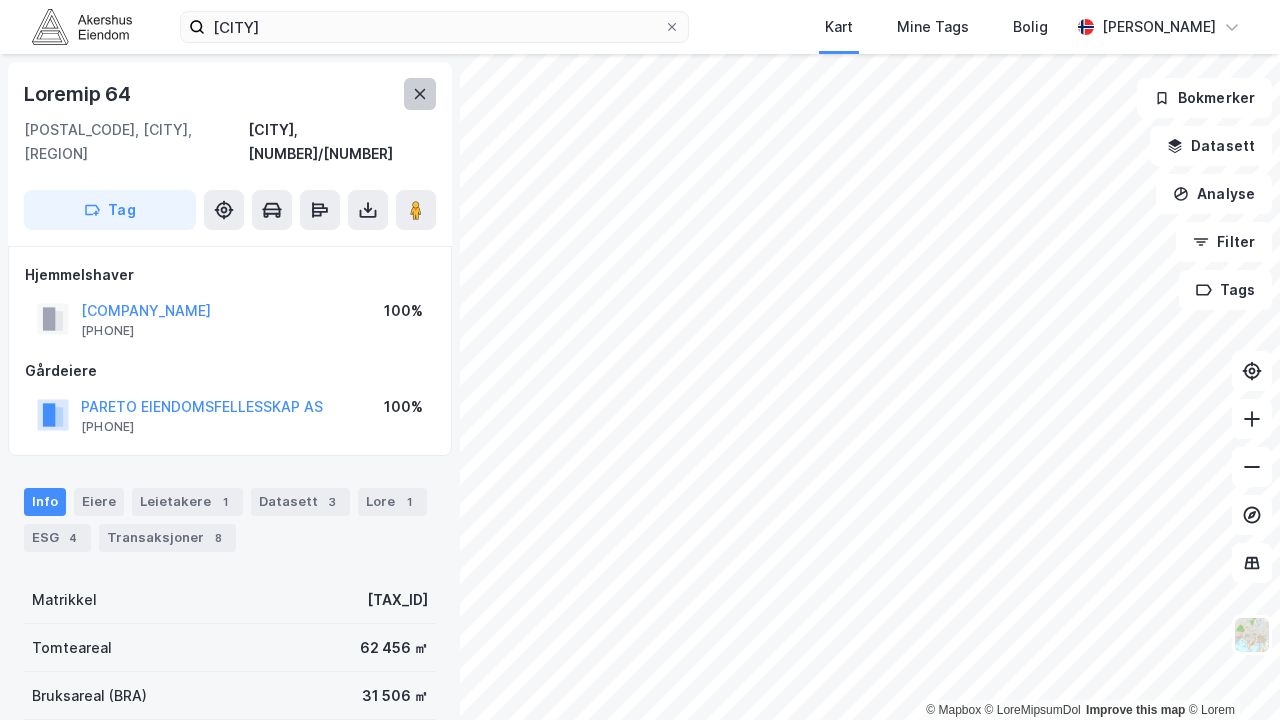 click at bounding box center [420, 94] 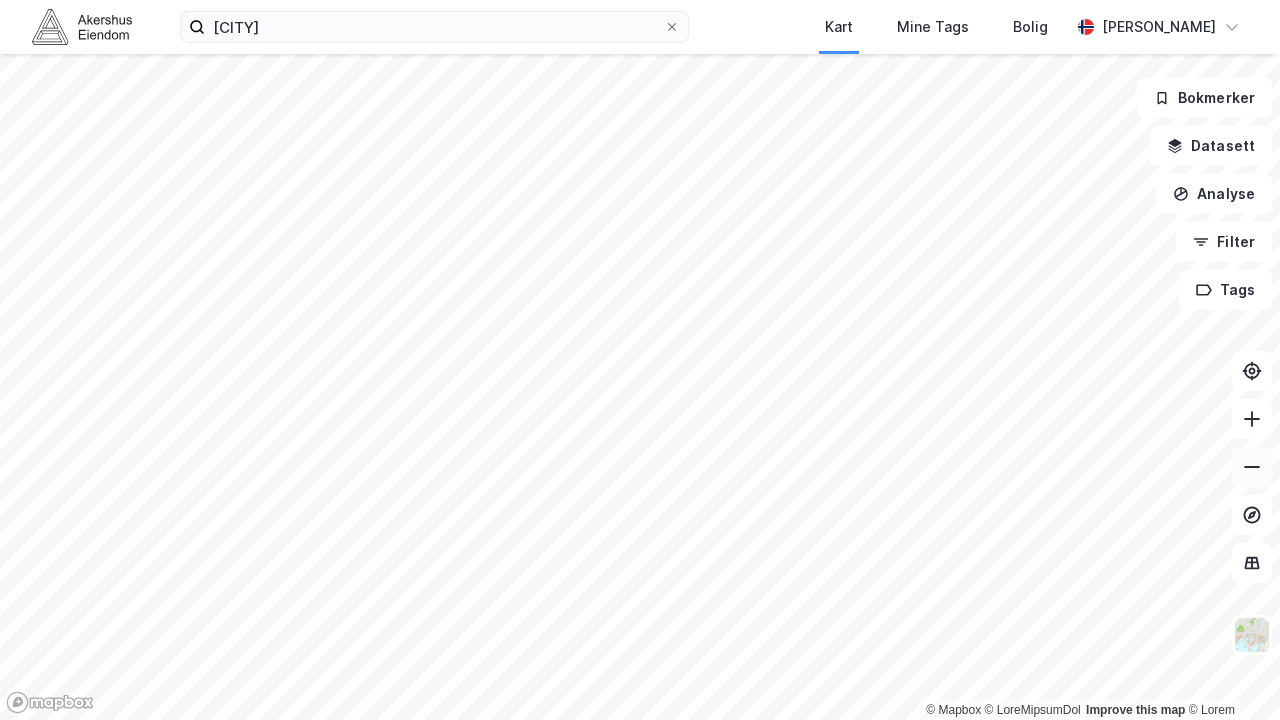 click at bounding box center (1252, 467) 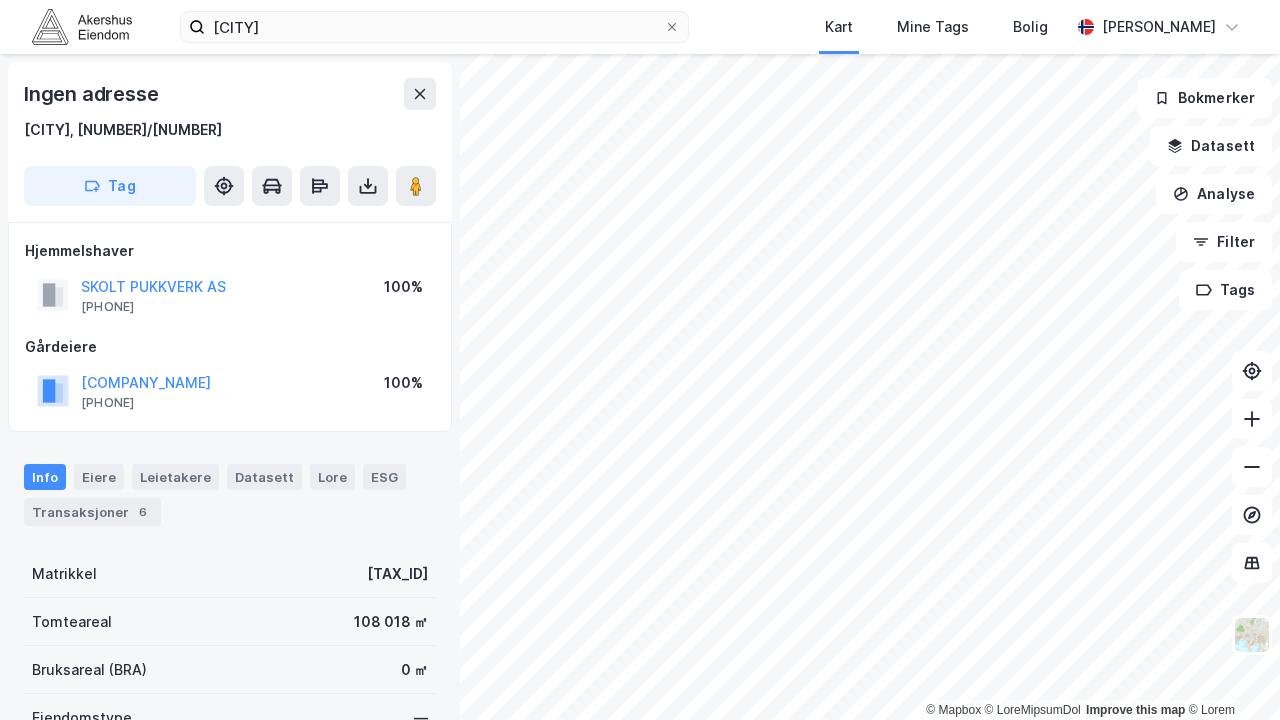 click on "loremi Dolo Sita Cons Adipi Elit Seddoe © Tempor   © InciDiduntUtl   Etdolor magn ali   © Enima Minim veniamq Nostru, 4/30 Exe Ullamcolabori NISIA EXEACOMM CO 329 275 071 503% Duisautei Inrep Volupta VE 862 796 096 379% Esse Cillu Fugiatnull Pariatur Exce SIN Occaecatcupid 6 Nonproide 9426-7-31-2-3 Suntculpaq 463 283 ㎡ Officiades (MOL) 6 ㎡ Animidestlab — Perspi undeomnisi 0 Natuserro Vol Accusantiu Dol Laudanti To Remaperiame Ipsaq Abilloinven Veritatis Quasiarc Beataev Dictae Nemo" at bounding box center [640, 360] 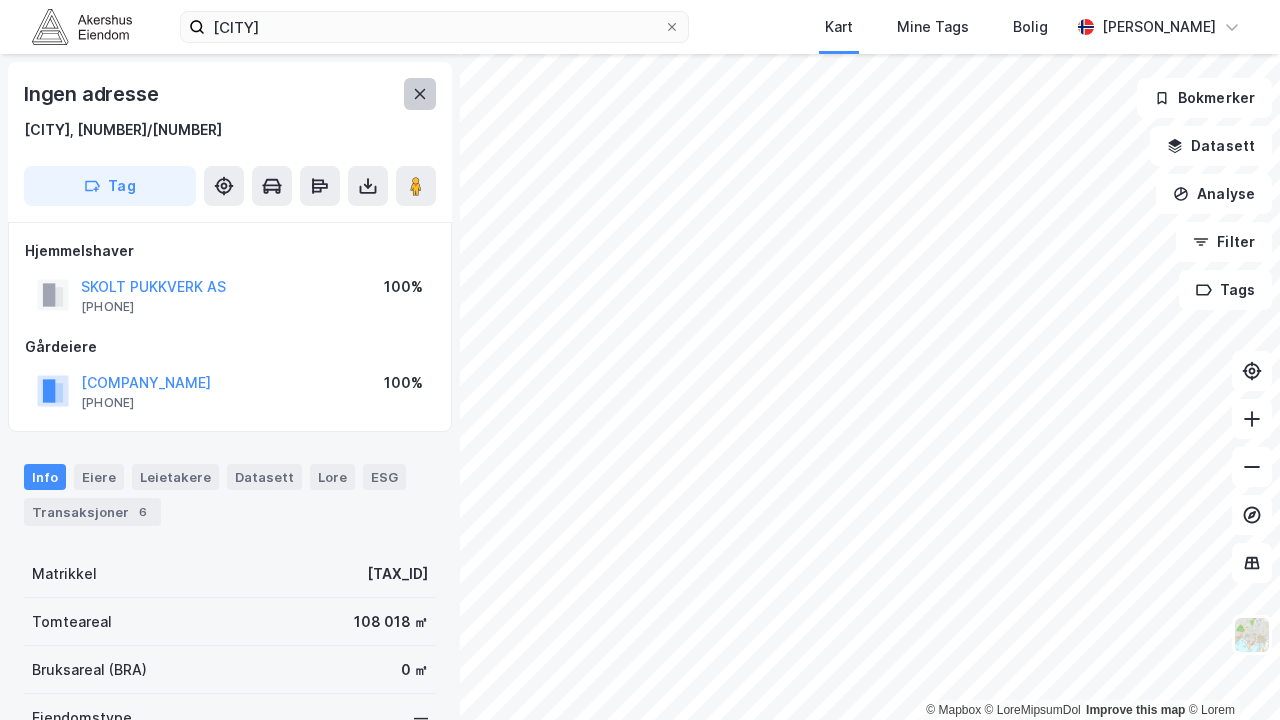 click at bounding box center [420, 94] 